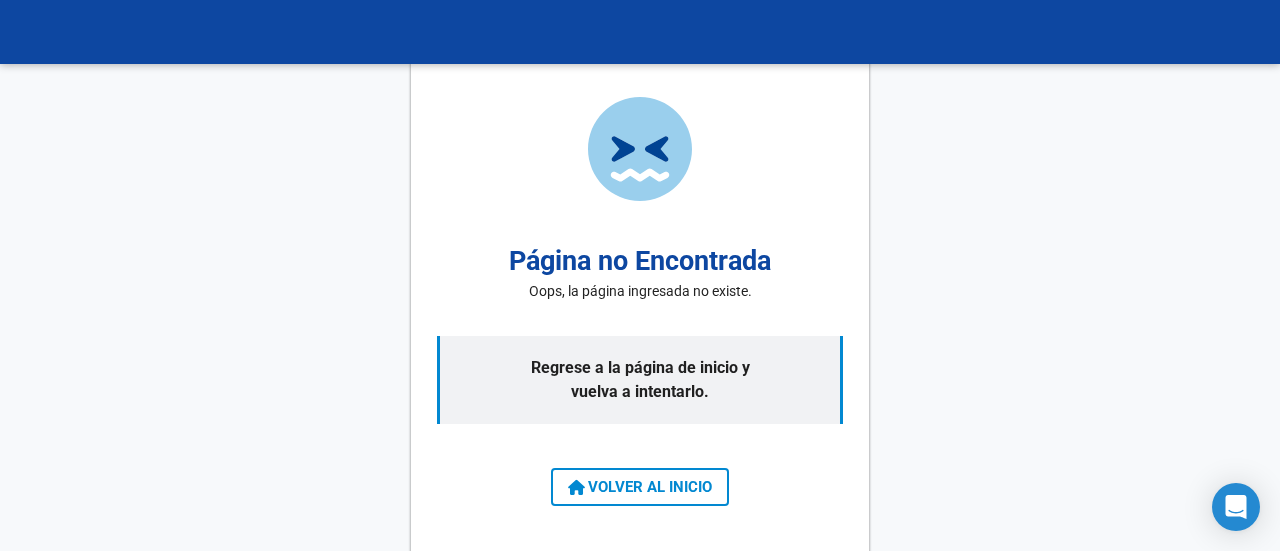 scroll, scrollTop: 0, scrollLeft: 0, axis: both 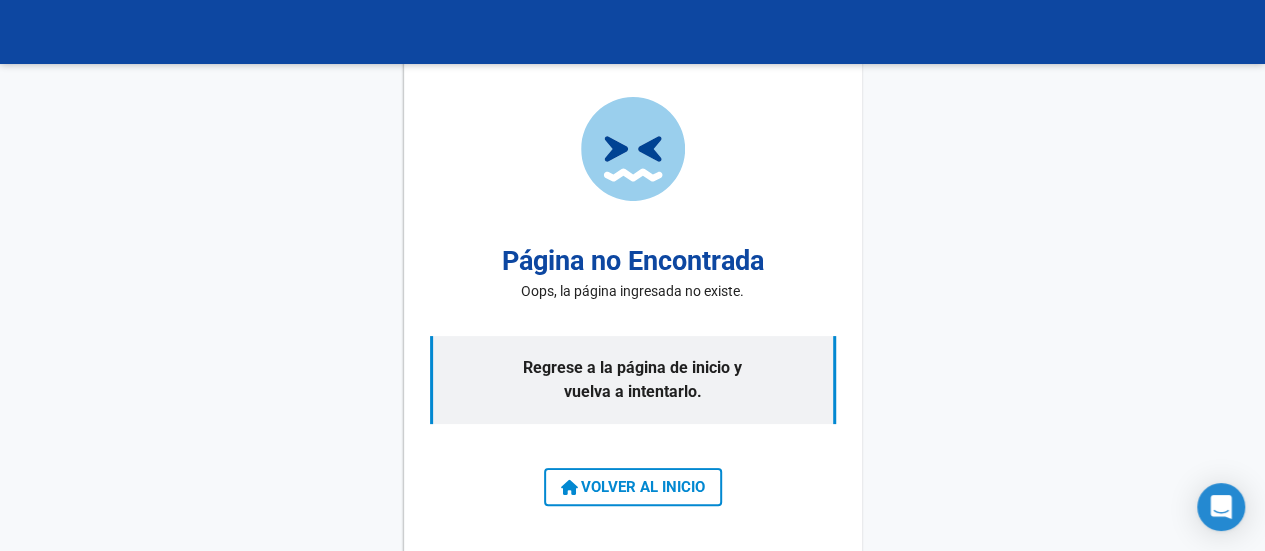 click on "Página no Encontrada Oops, la página ingresada no existe. Regrese a la página de inicio y vuelva a intentarlo.  VOLVER AL INICIO" 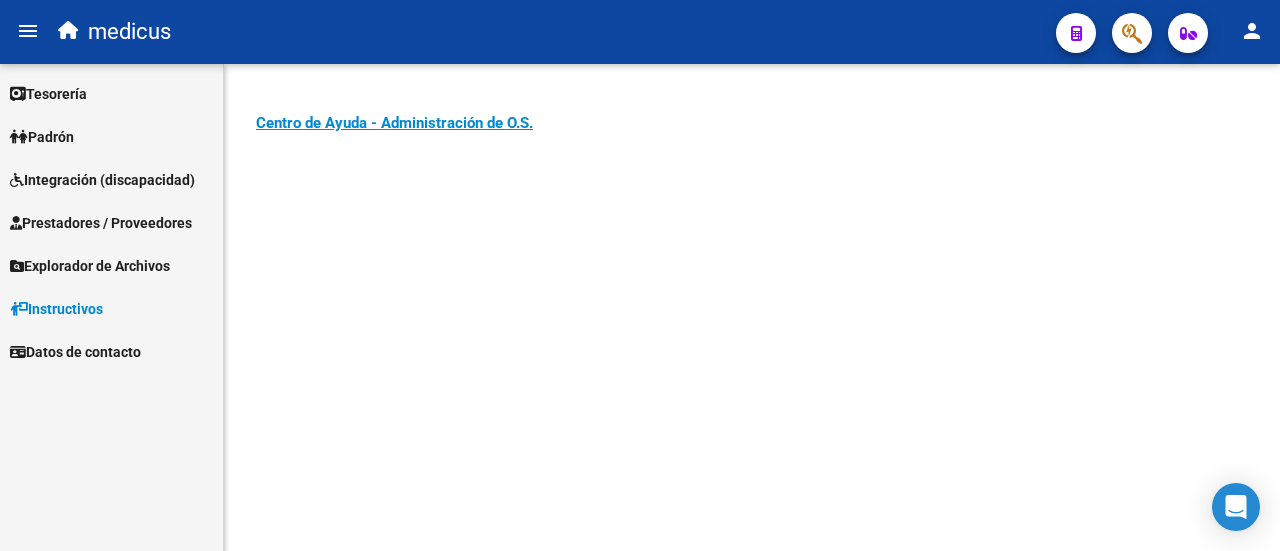 click on "Integración (discapacidad)" at bounding box center [102, 180] 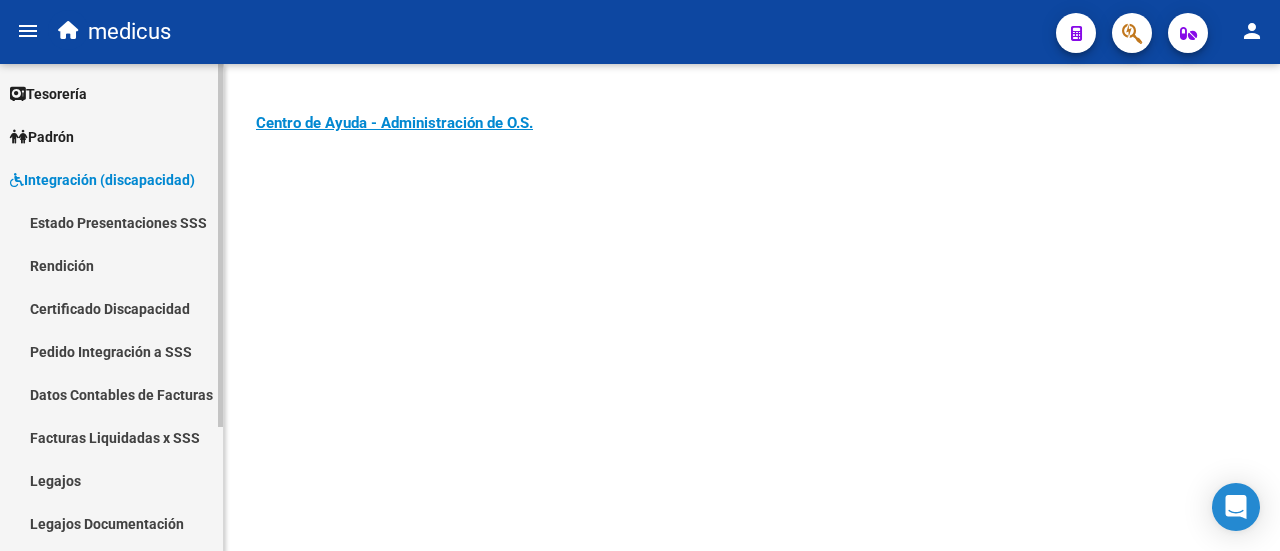 click on "Legajos" at bounding box center [111, 480] 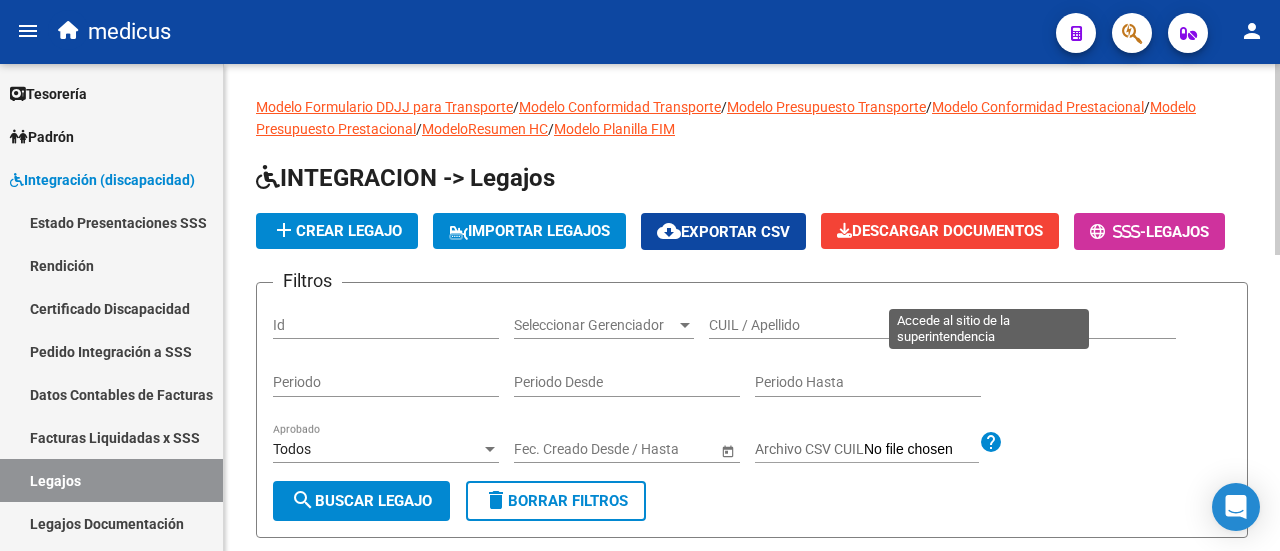 click on "Legajos" 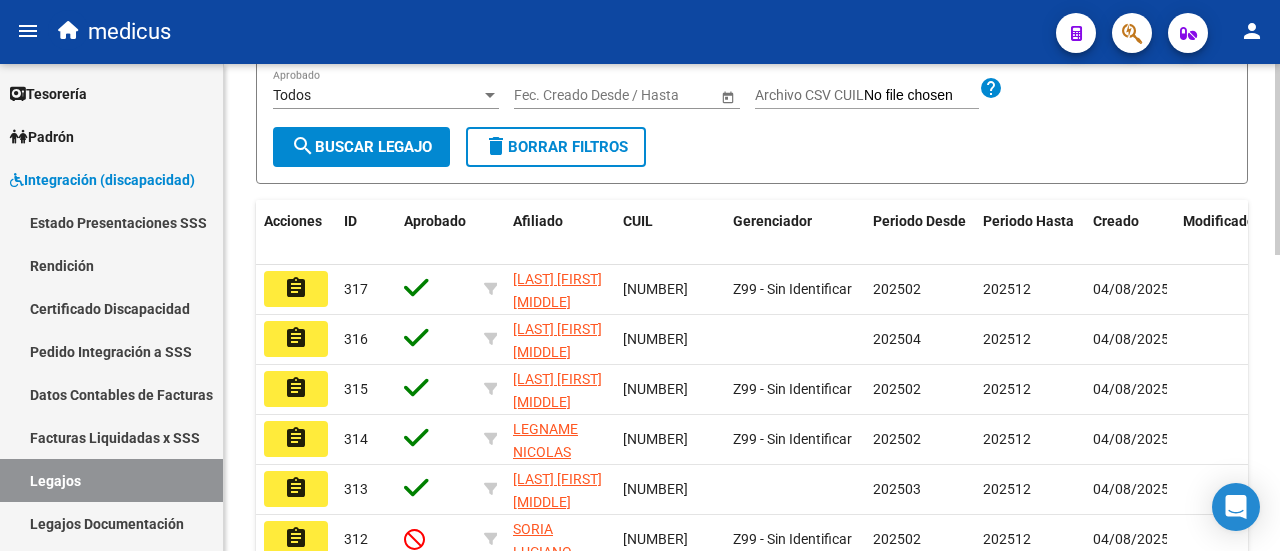 scroll, scrollTop: 54, scrollLeft: 0, axis: vertical 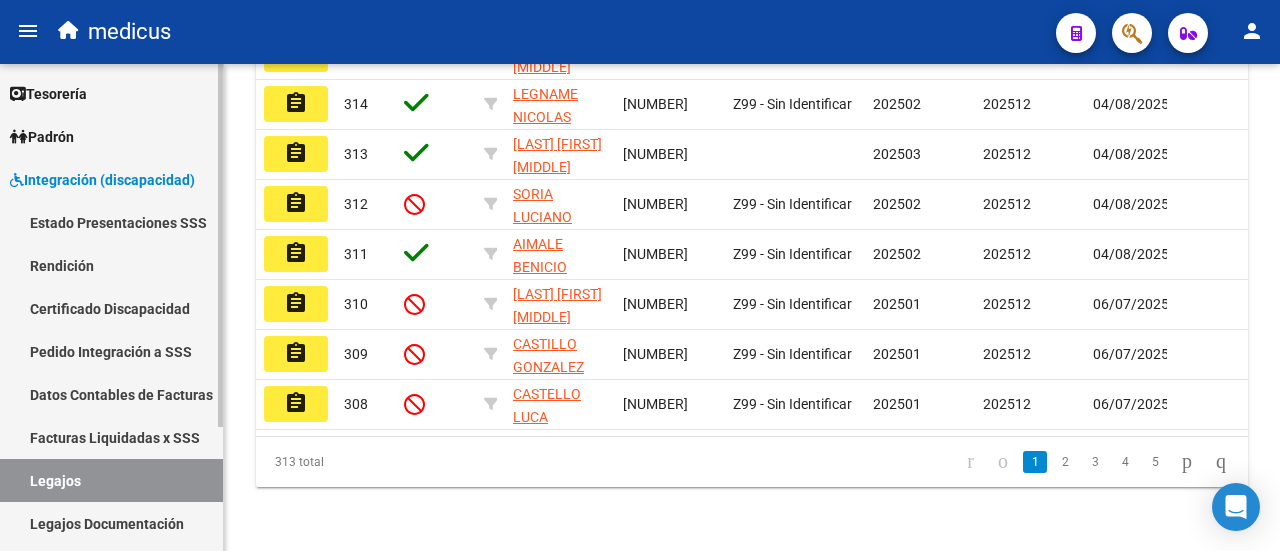 click on "Rendición" at bounding box center [111, 265] 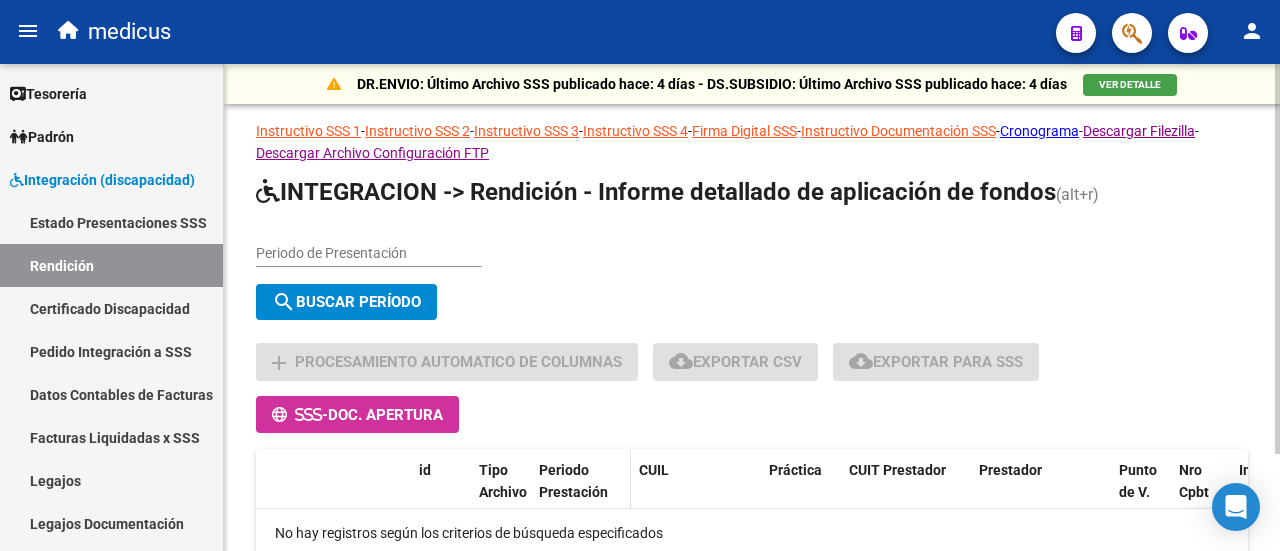 scroll, scrollTop: 0, scrollLeft: 0, axis: both 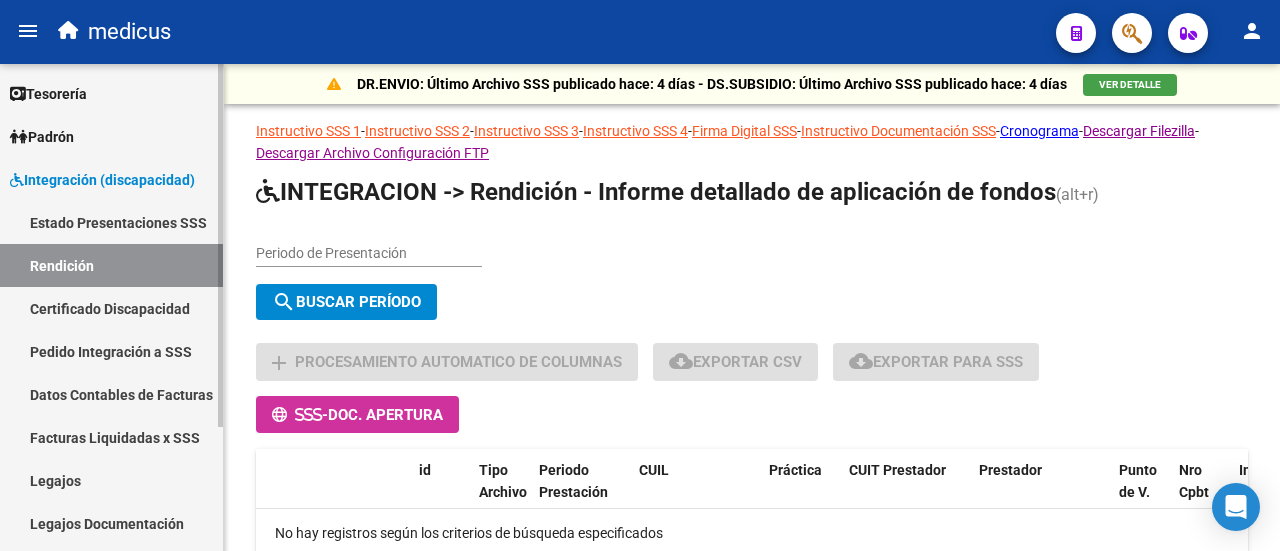 click on "Estado Presentaciones SSS" at bounding box center (111, 222) 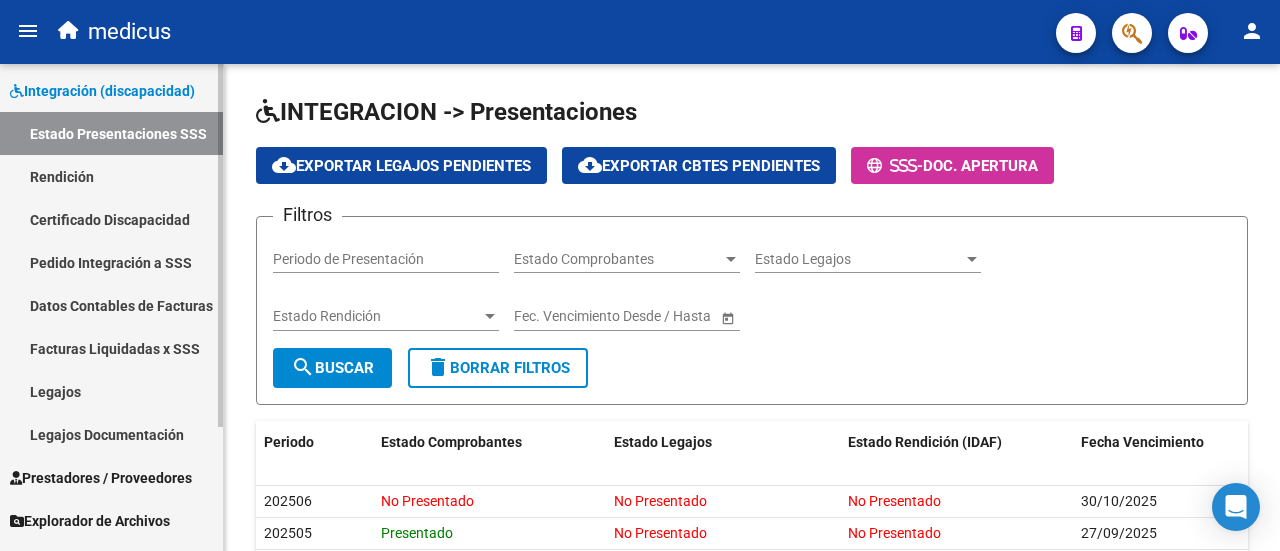 scroll, scrollTop: 166, scrollLeft: 0, axis: vertical 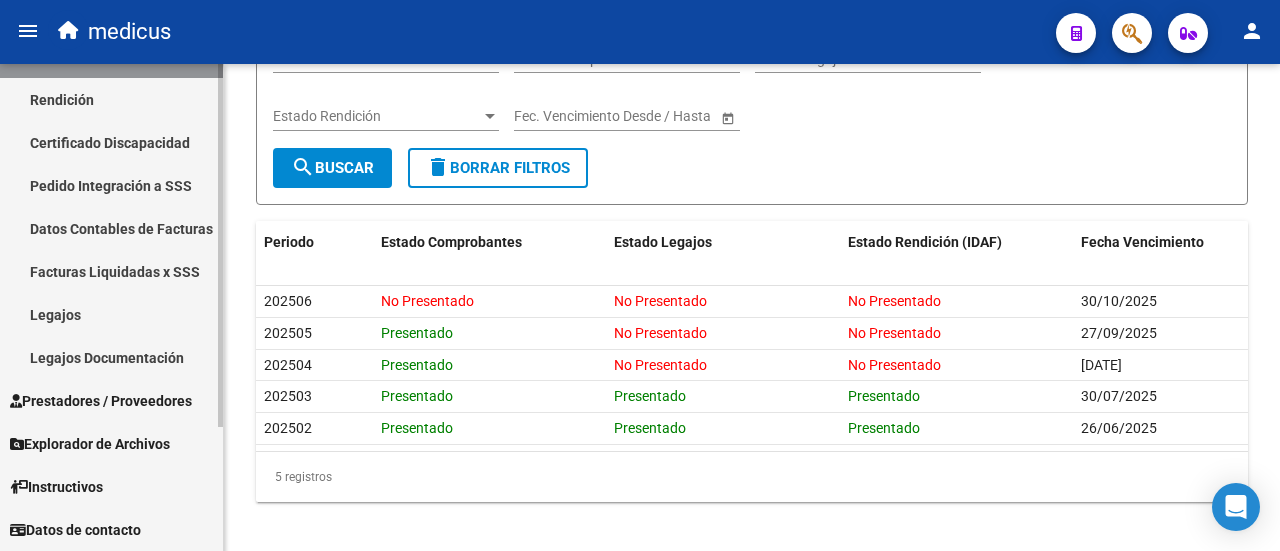 click on "Prestadores / Proveedores" at bounding box center [101, 401] 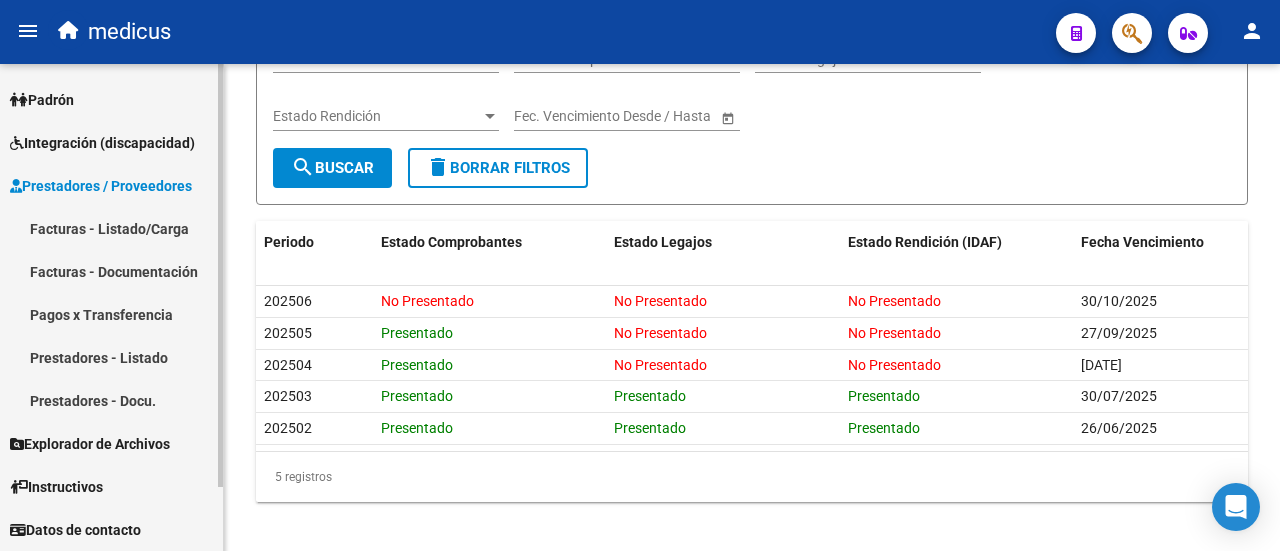 scroll, scrollTop: 36, scrollLeft: 0, axis: vertical 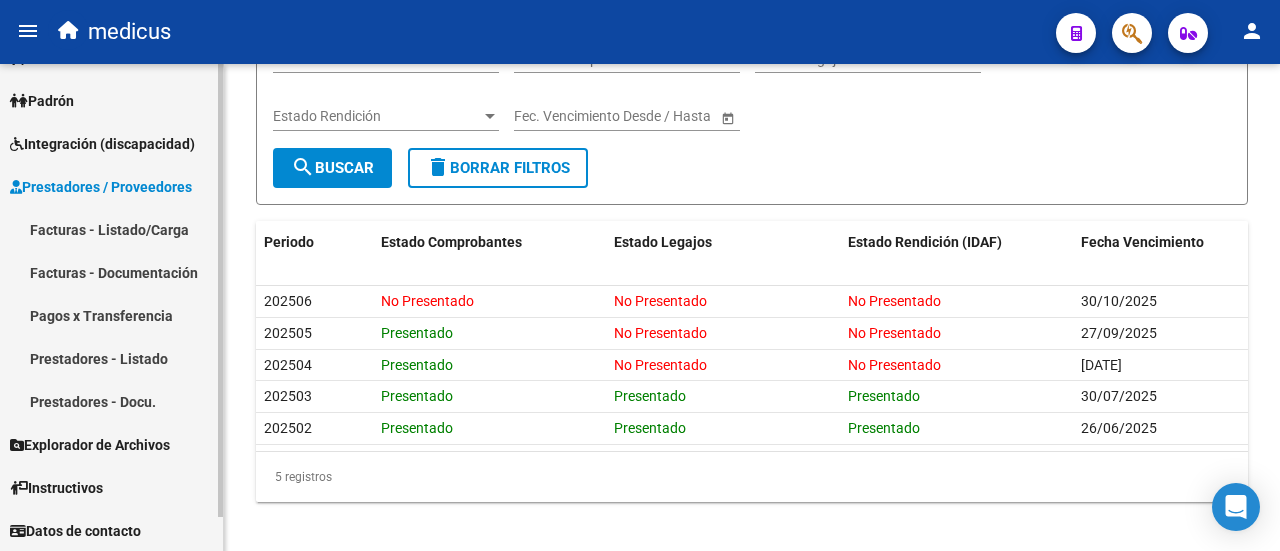 click on "Pagos x Transferencia" at bounding box center (111, 315) 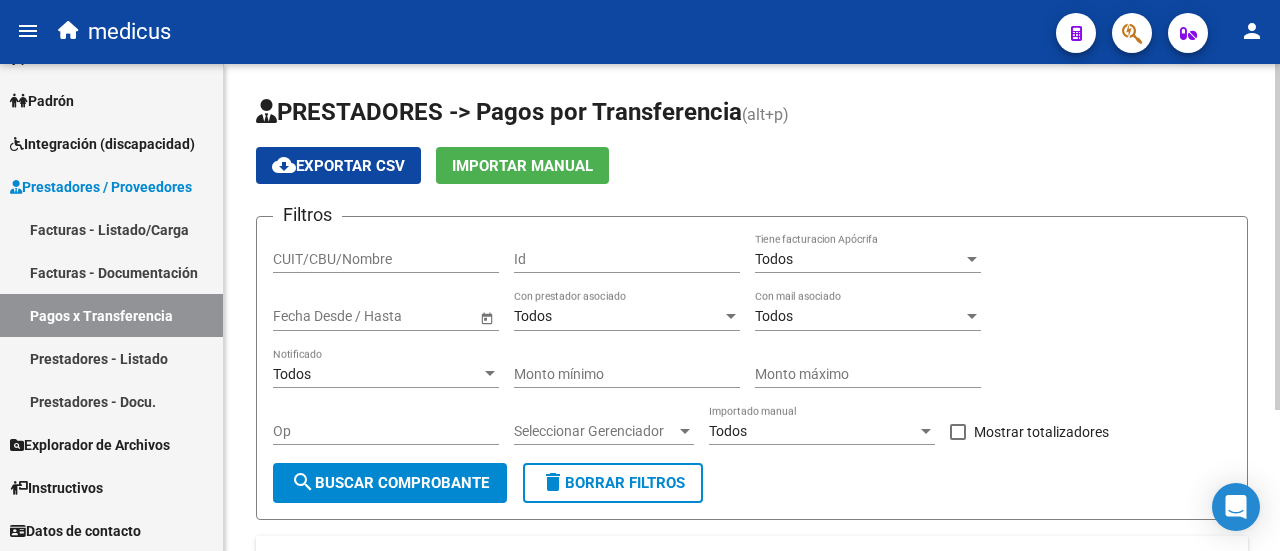 scroll, scrollTop: 198, scrollLeft: 0, axis: vertical 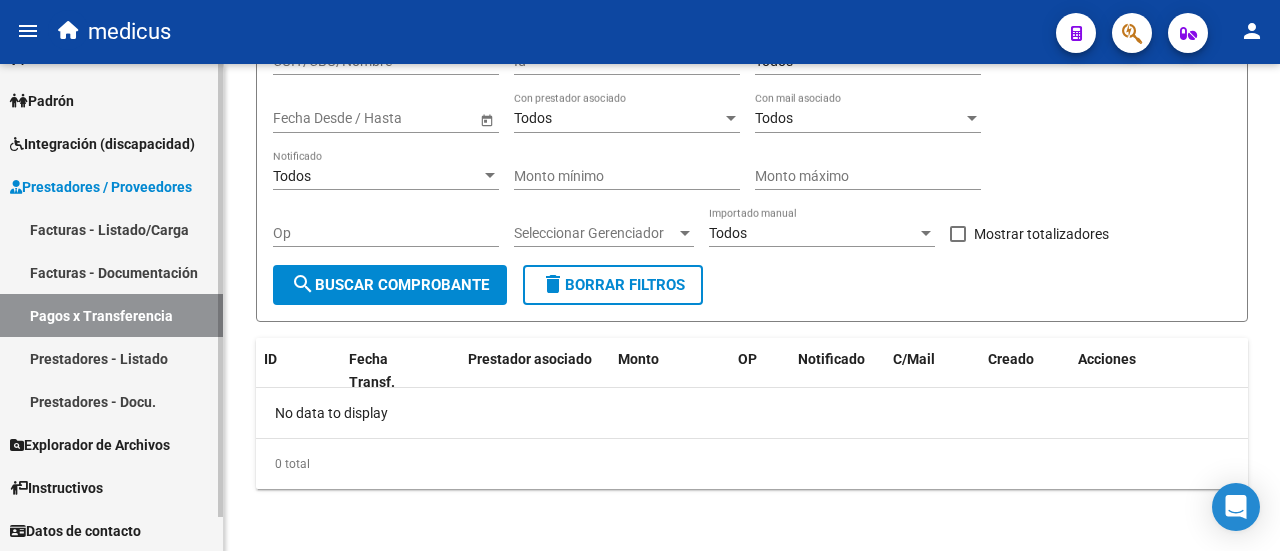click on "Prestadores - Listado" at bounding box center (111, 358) 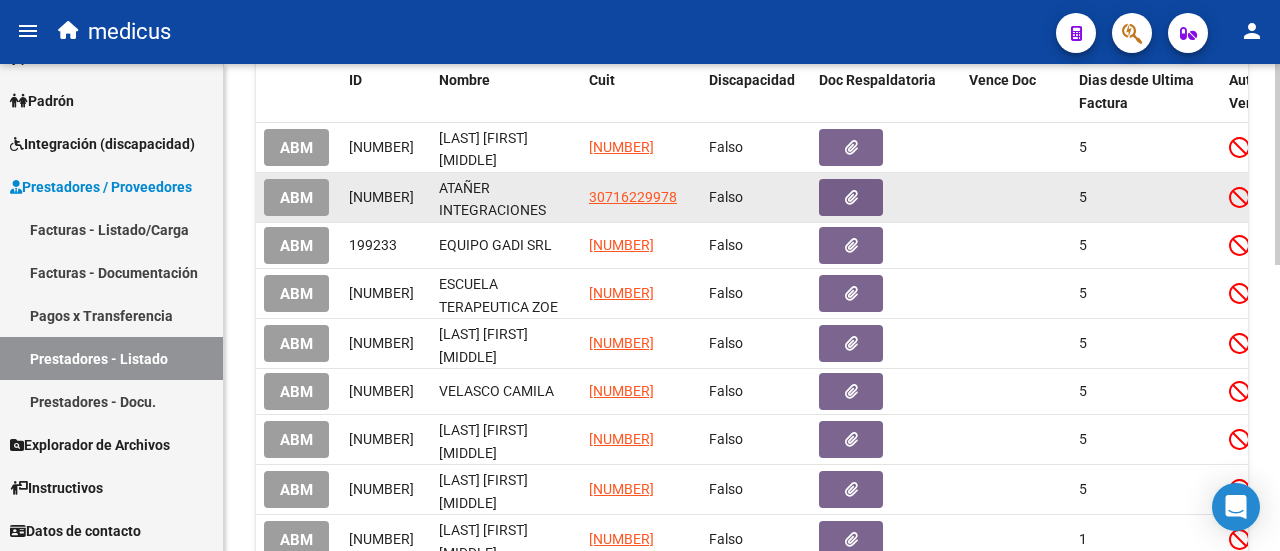 scroll, scrollTop: 693, scrollLeft: 0, axis: vertical 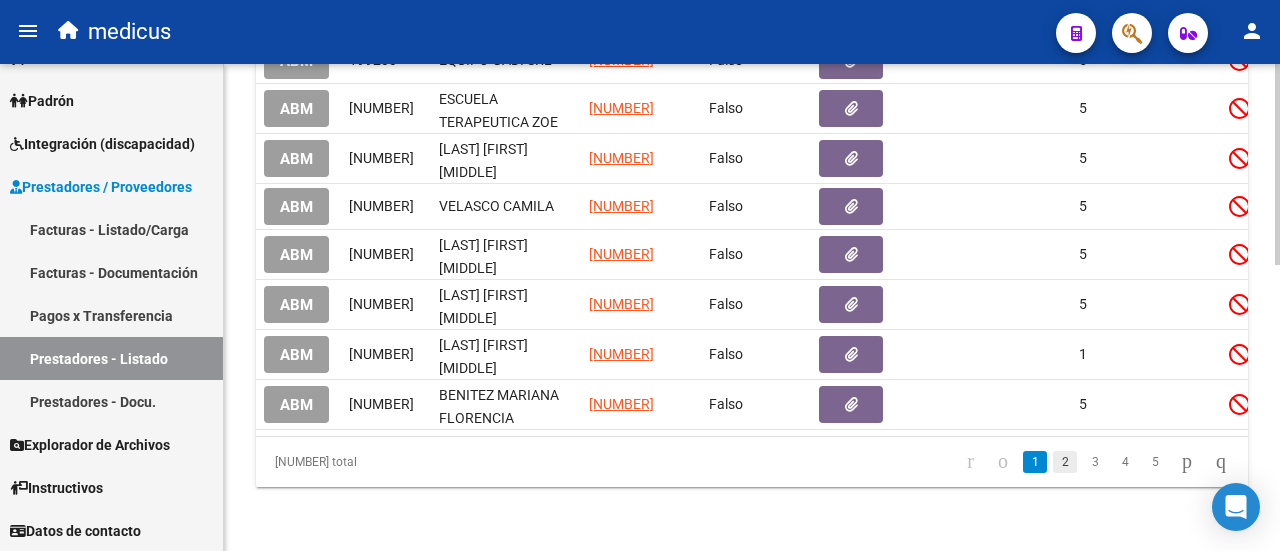 click on "2" 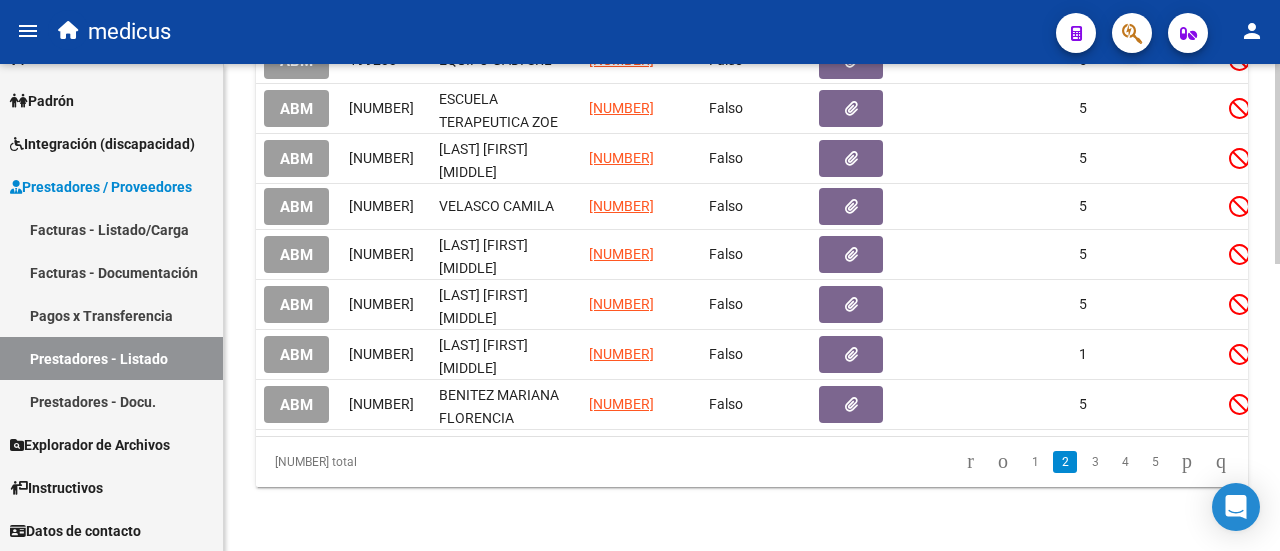 scroll, scrollTop: 700, scrollLeft: 0, axis: vertical 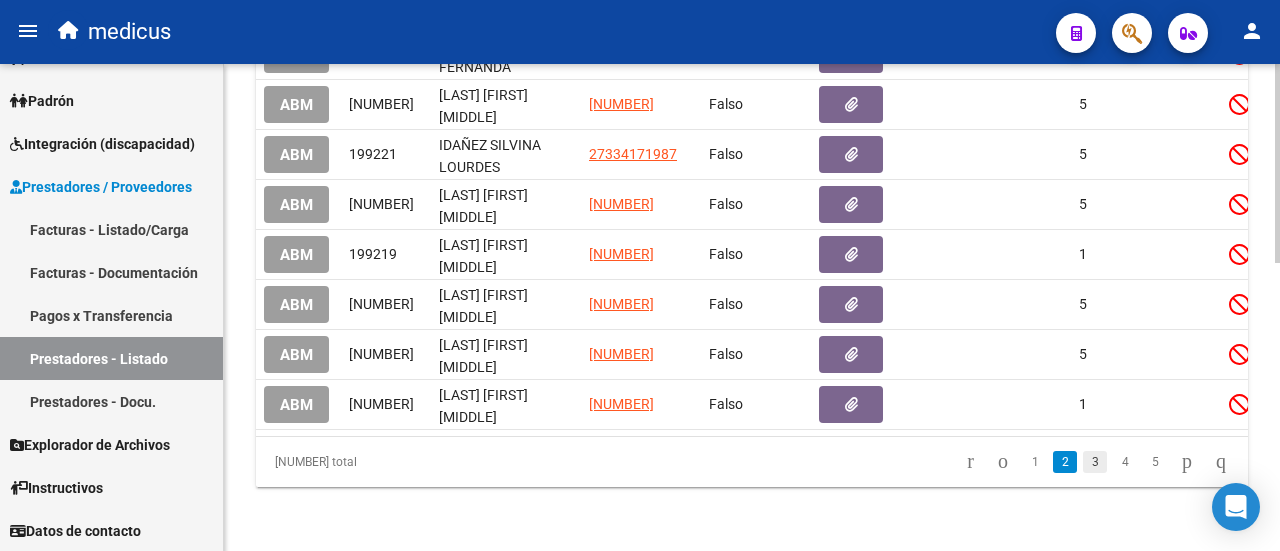 click on "3" 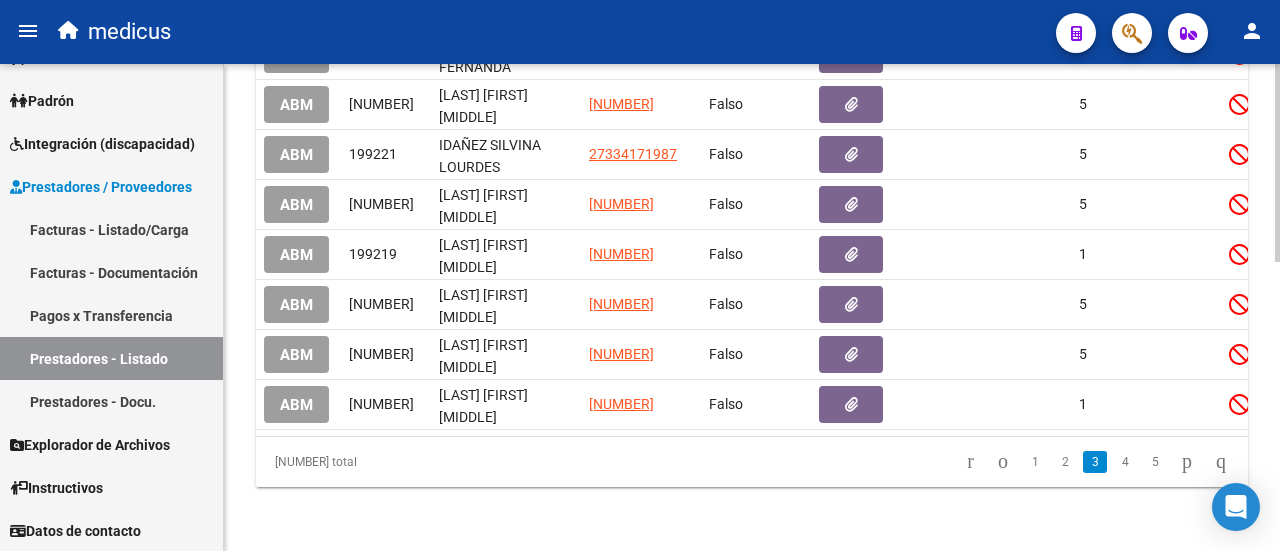 scroll, scrollTop: 688, scrollLeft: 0, axis: vertical 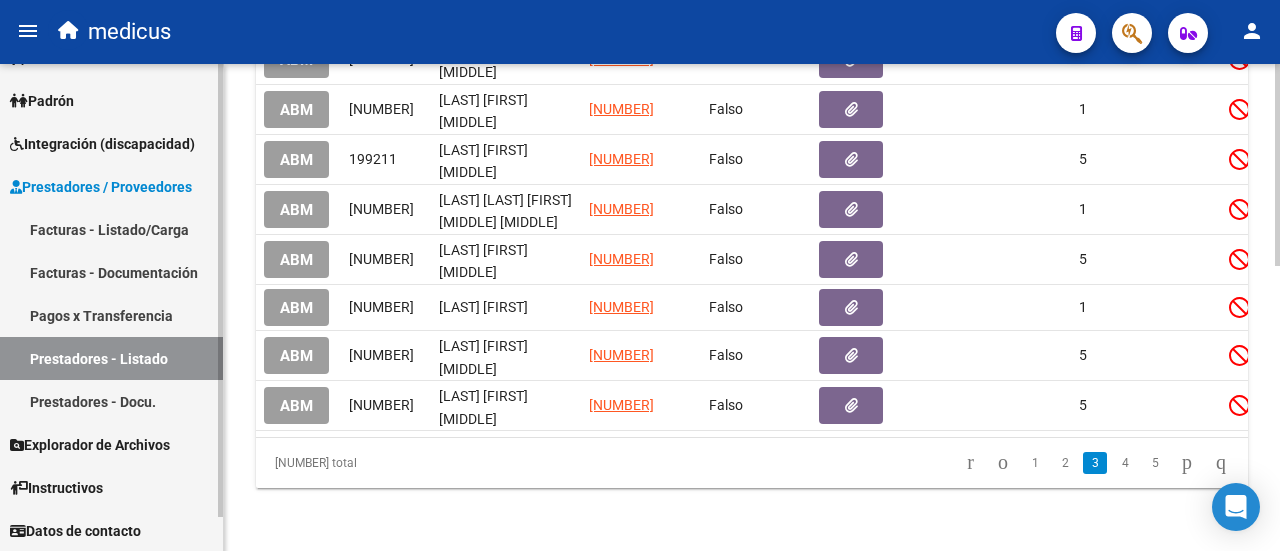 click on "Instructivos" at bounding box center [56, 488] 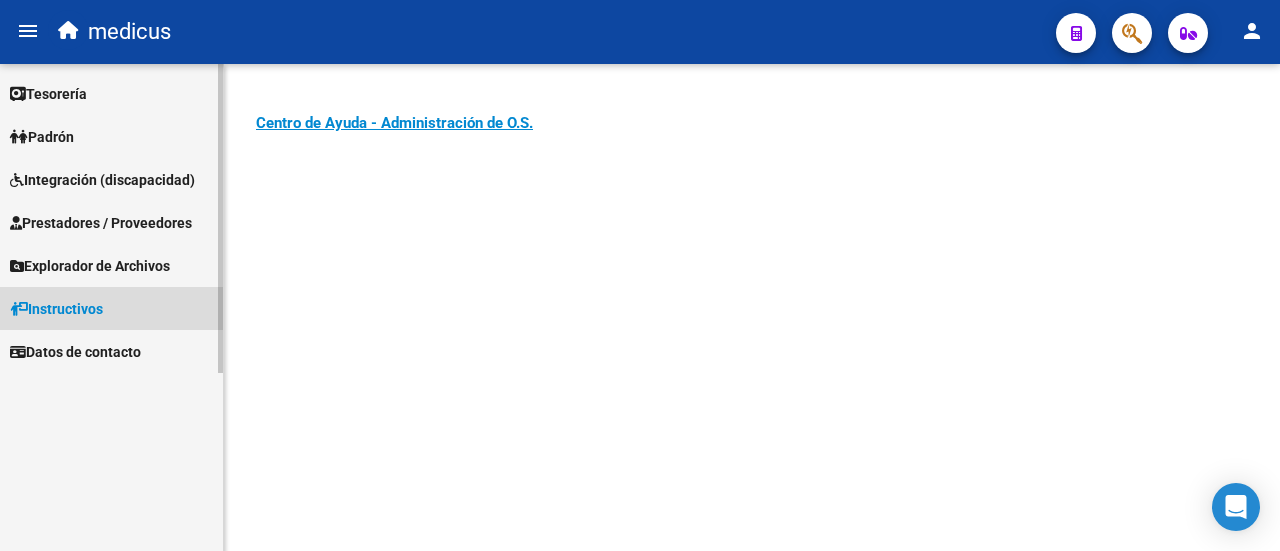 scroll, scrollTop: 0, scrollLeft: 0, axis: both 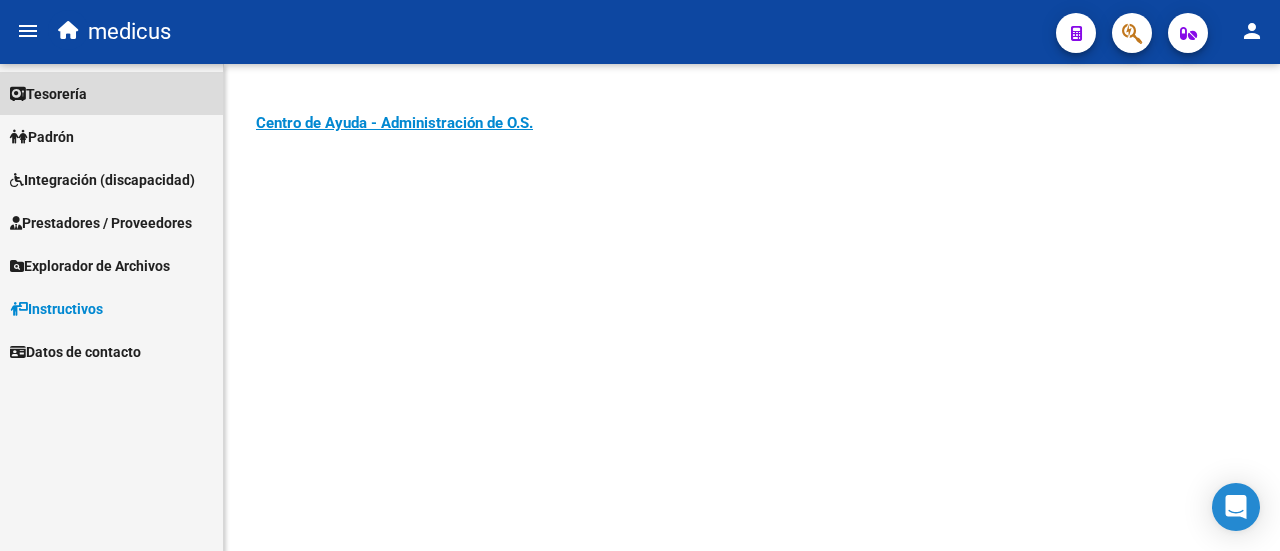 click on "Tesorería" at bounding box center (48, 94) 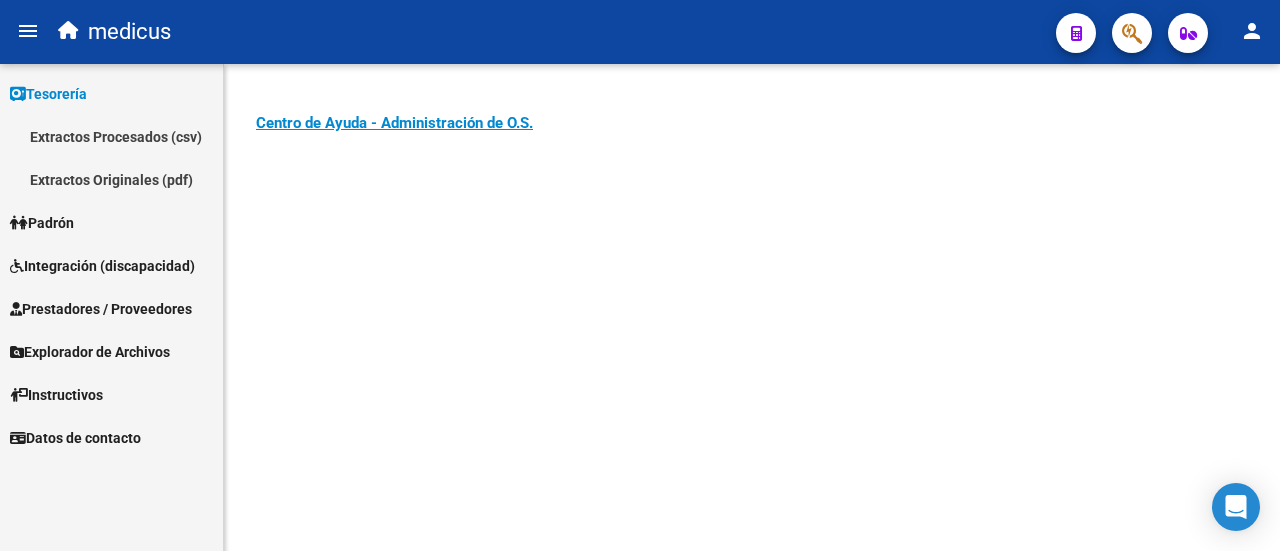 click on "Integración (discapacidad)" at bounding box center [102, 266] 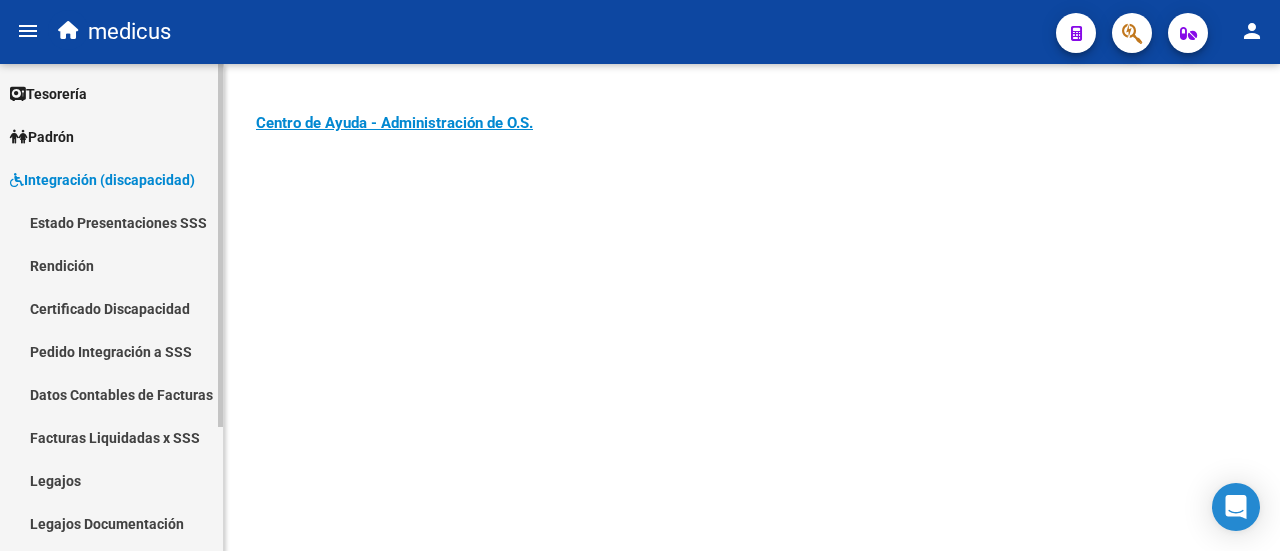 click on "Rendición" at bounding box center [111, 265] 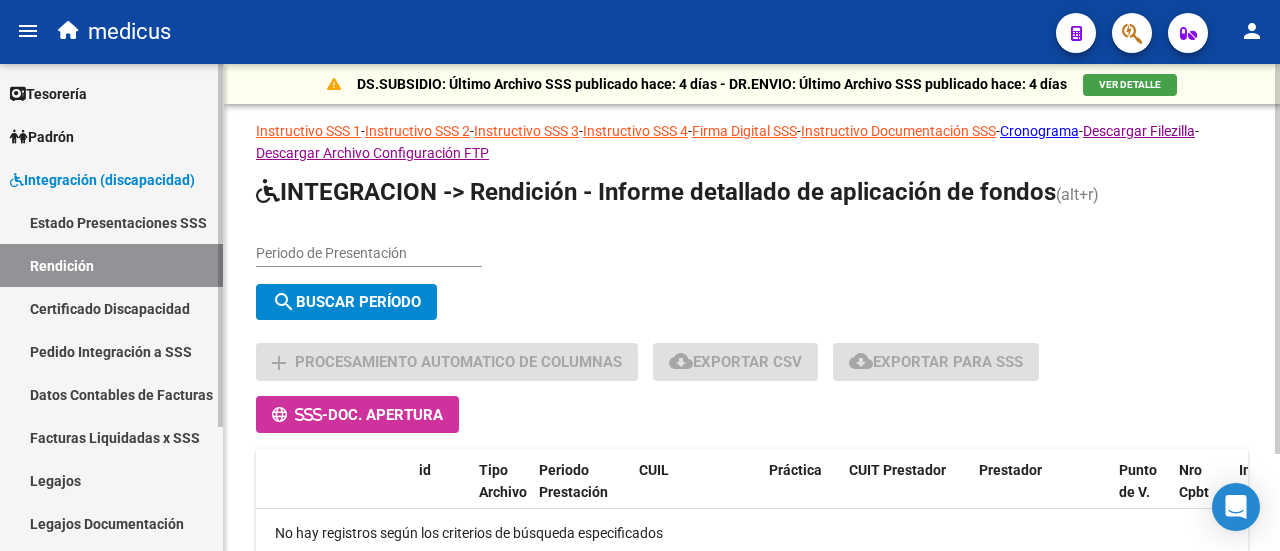 click on "Certificado Discapacidad" at bounding box center (111, 308) 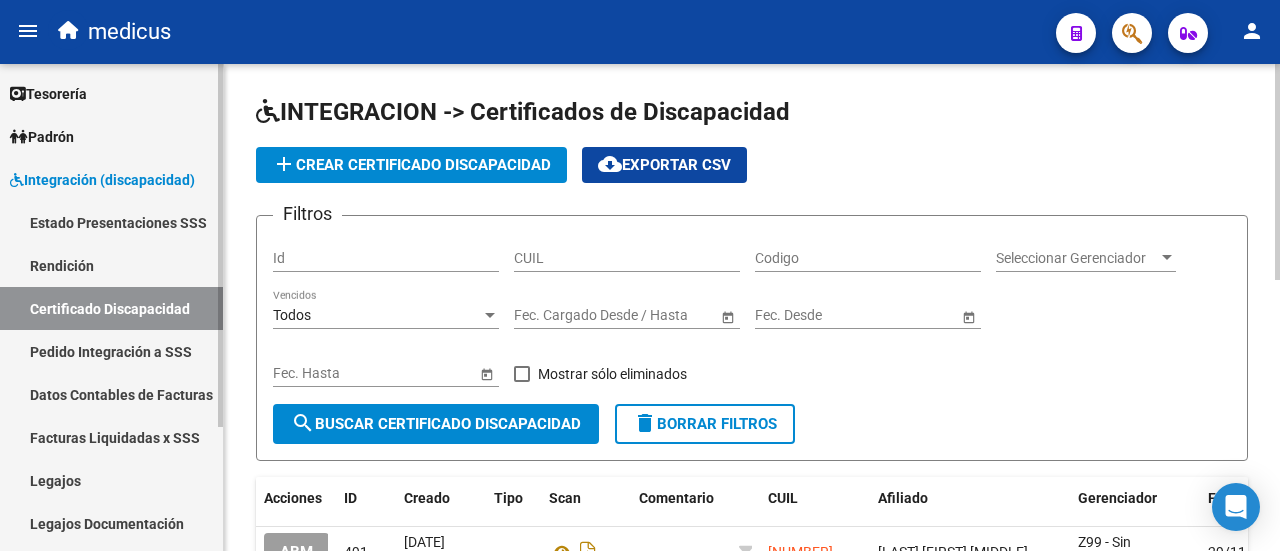 click on "Pedido Integración a SSS" at bounding box center [111, 351] 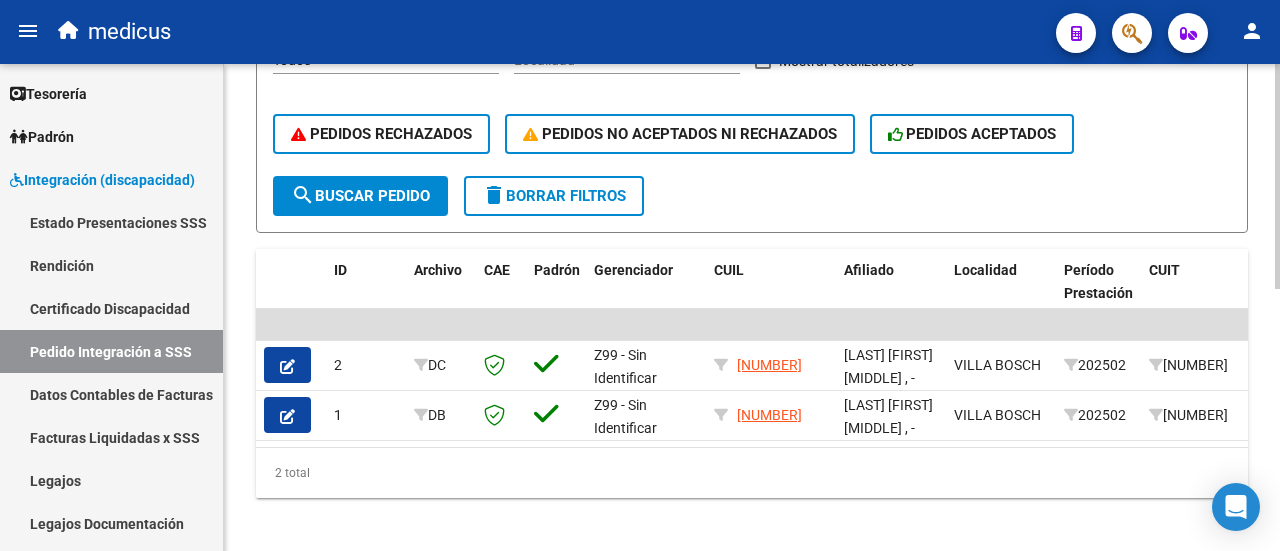 scroll, scrollTop: 568, scrollLeft: 0, axis: vertical 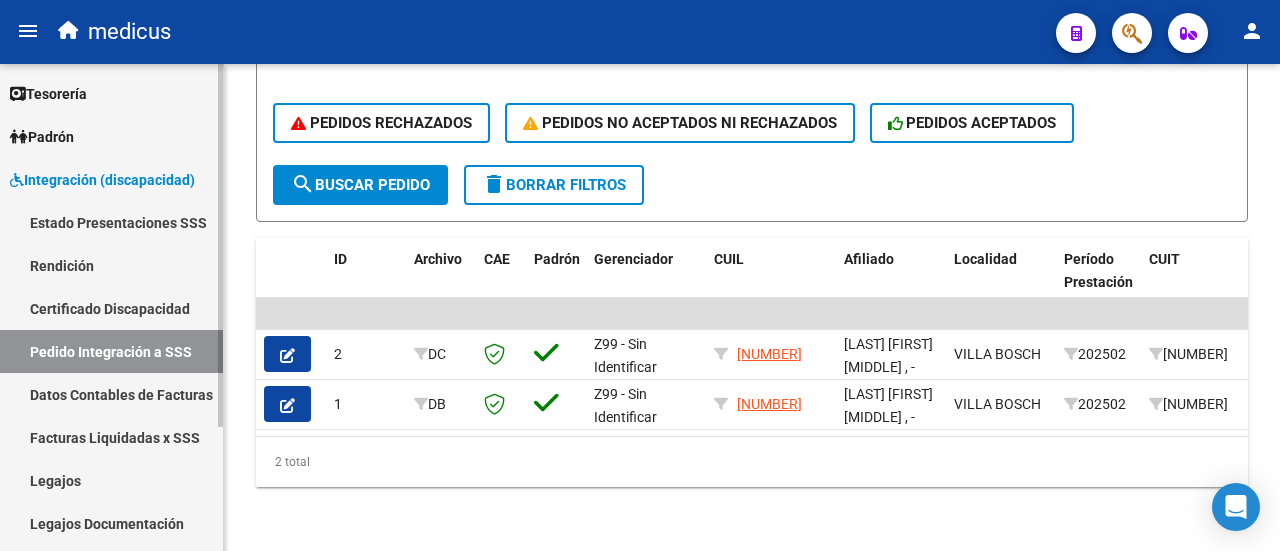 click on "Padrón" at bounding box center (42, 137) 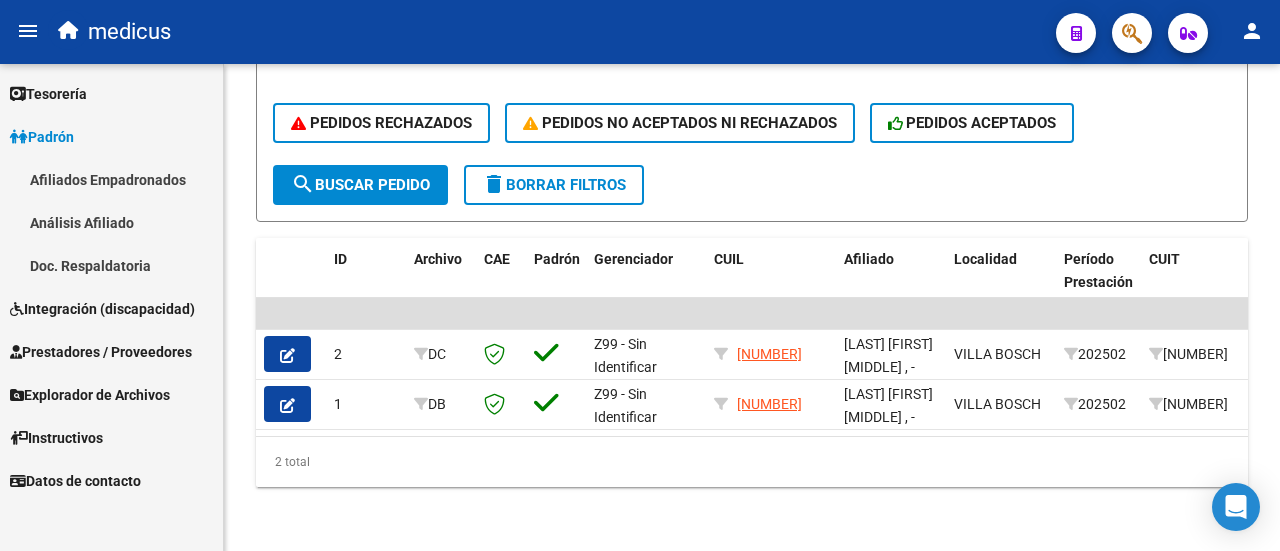click on "Afiliados Empadronados" at bounding box center (111, 179) 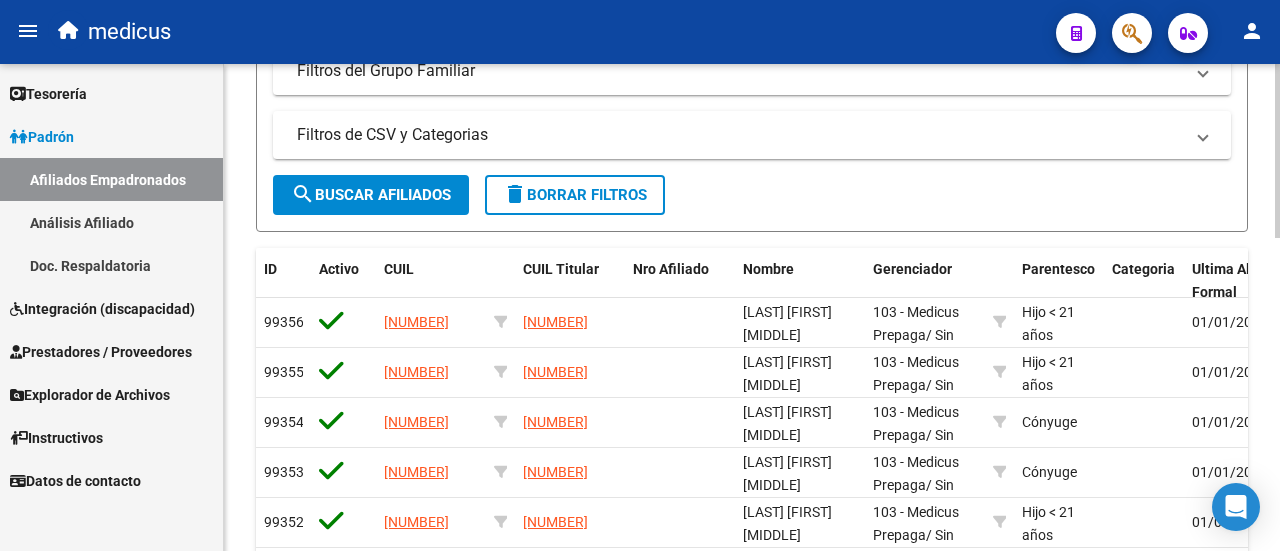 scroll, scrollTop: 500, scrollLeft: 0, axis: vertical 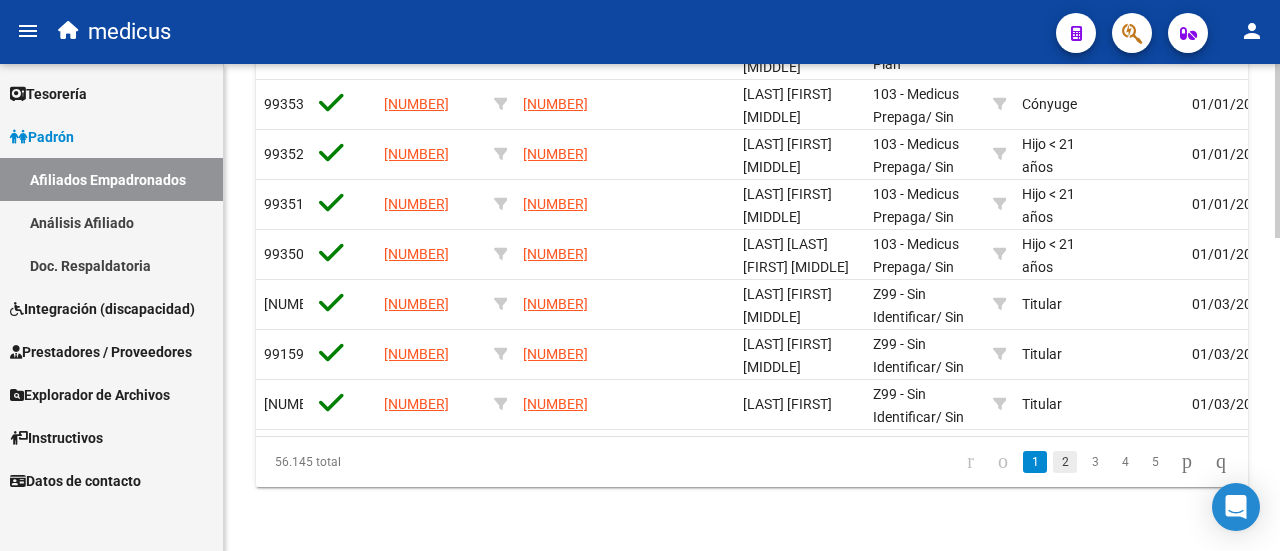 click on "2" 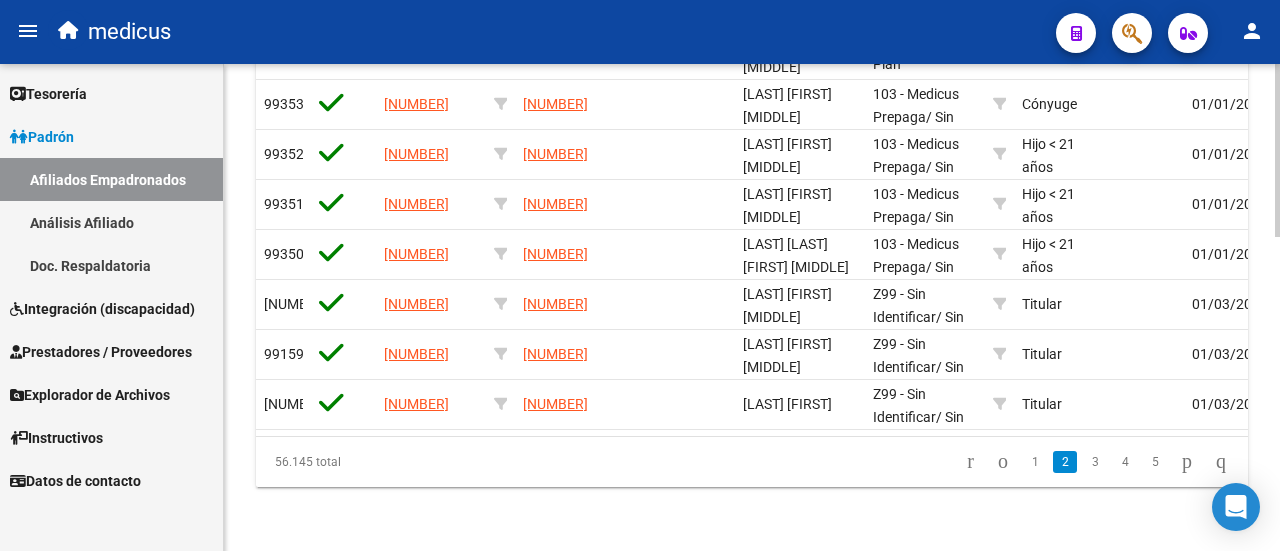 scroll, scrollTop: 876, scrollLeft: 0, axis: vertical 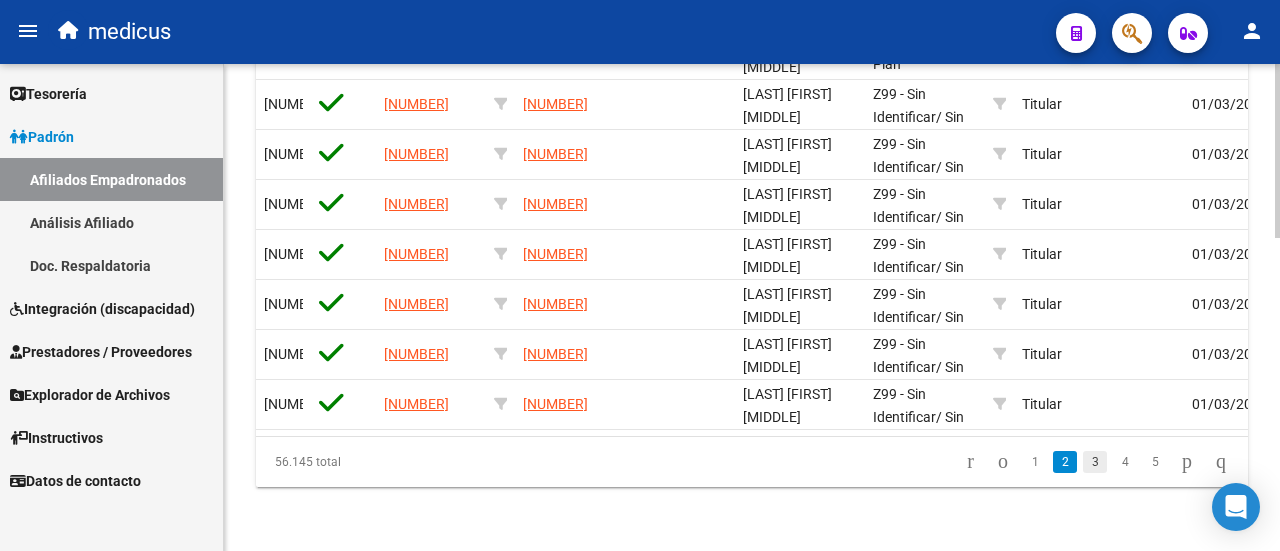 click on "3" 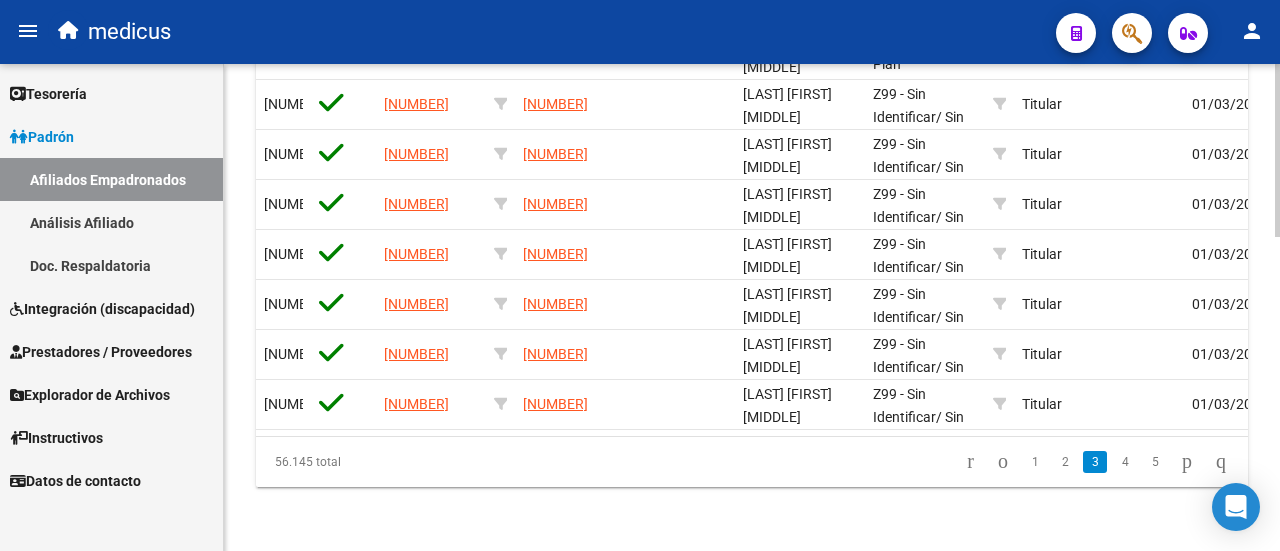 scroll, scrollTop: 876, scrollLeft: 0, axis: vertical 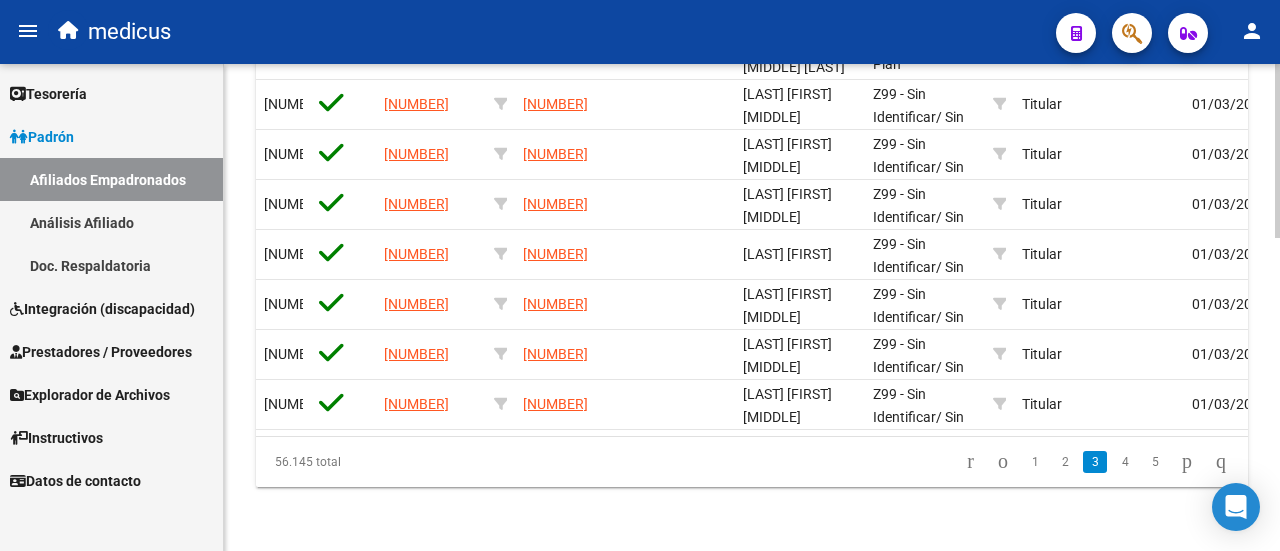 click on "Instructivos" at bounding box center [111, 437] 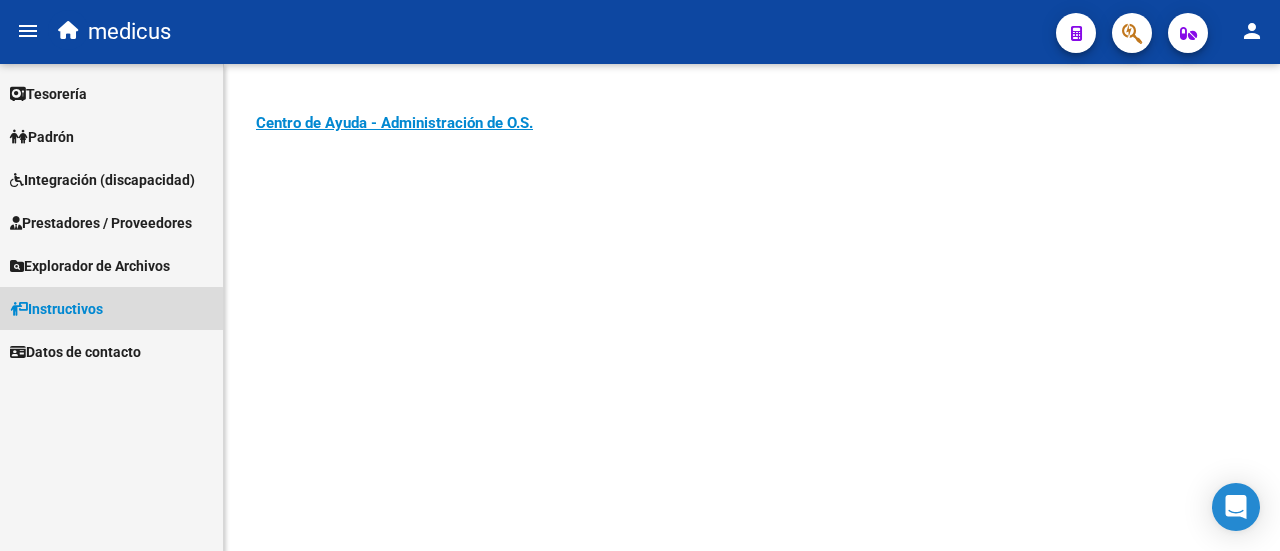 scroll, scrollTop: 0, scrollLeft: 0, axis: both 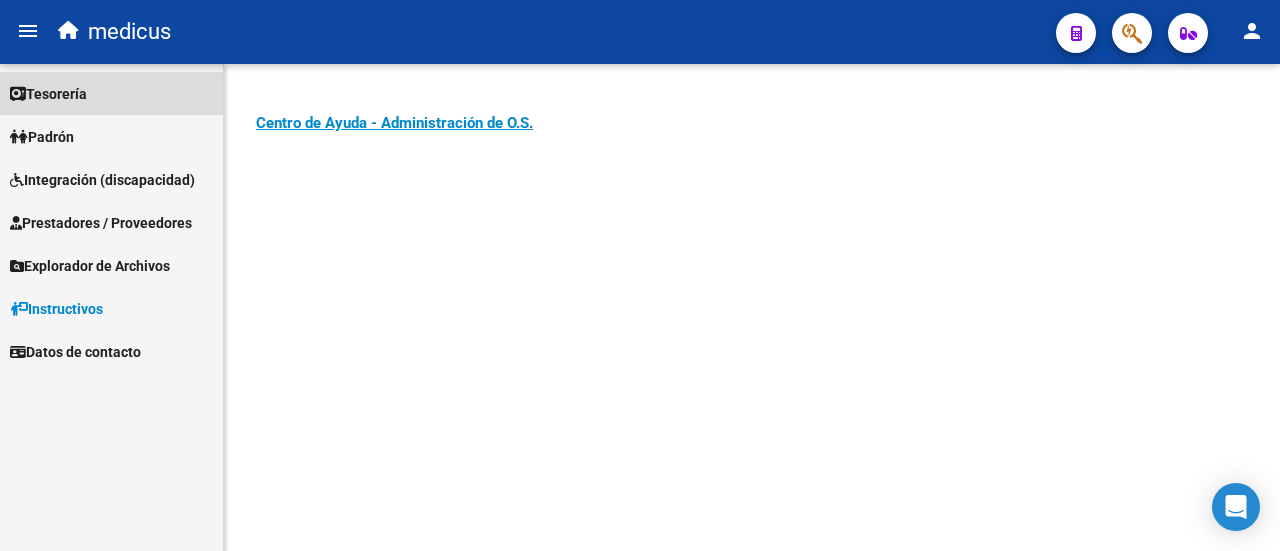 click on "Tesorería" at bounding box center (48, 94) 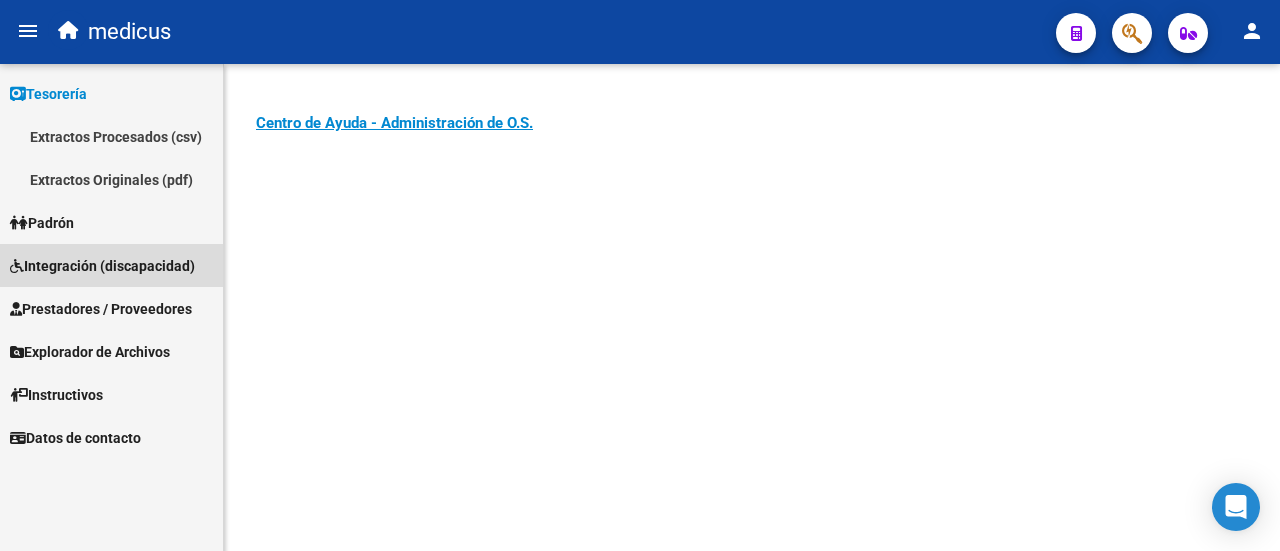 click on "Integración (discapacidad)" at bounding box center [111, 265] 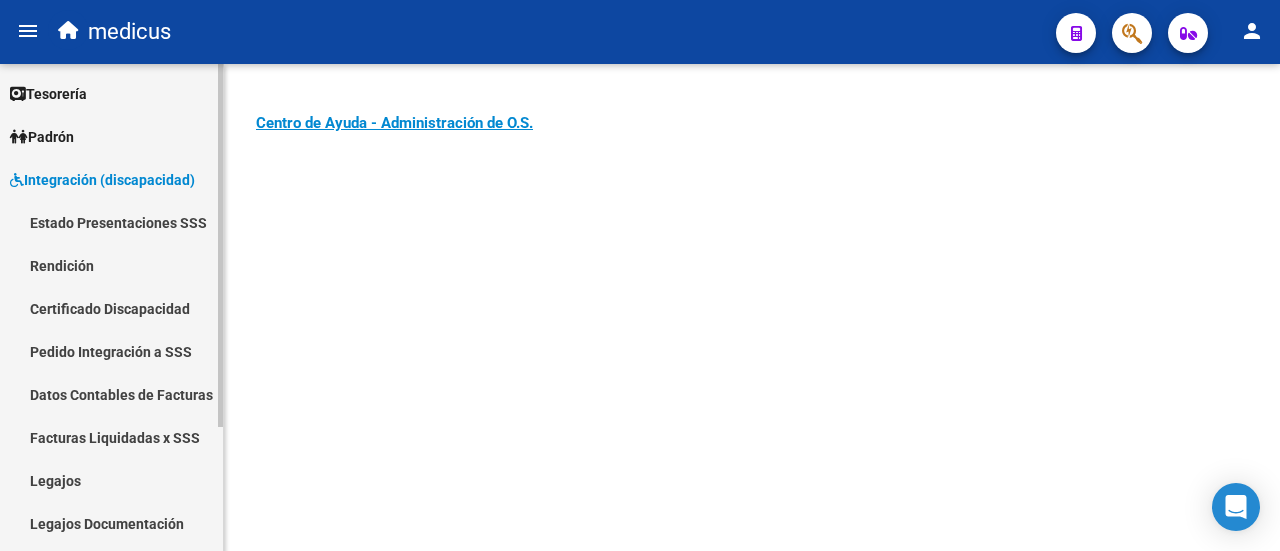 click on "Legajos" at bounding box center [111, 480] 